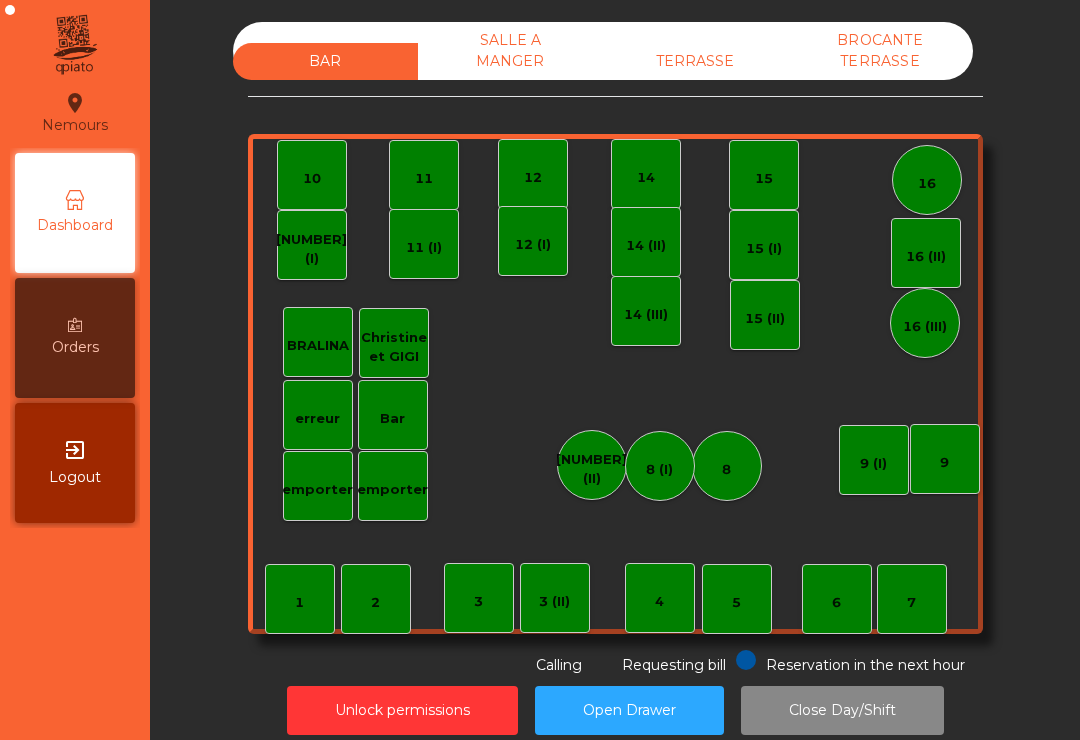 scroll, scrollTop: 0, scrollLeft: 0, axis: both 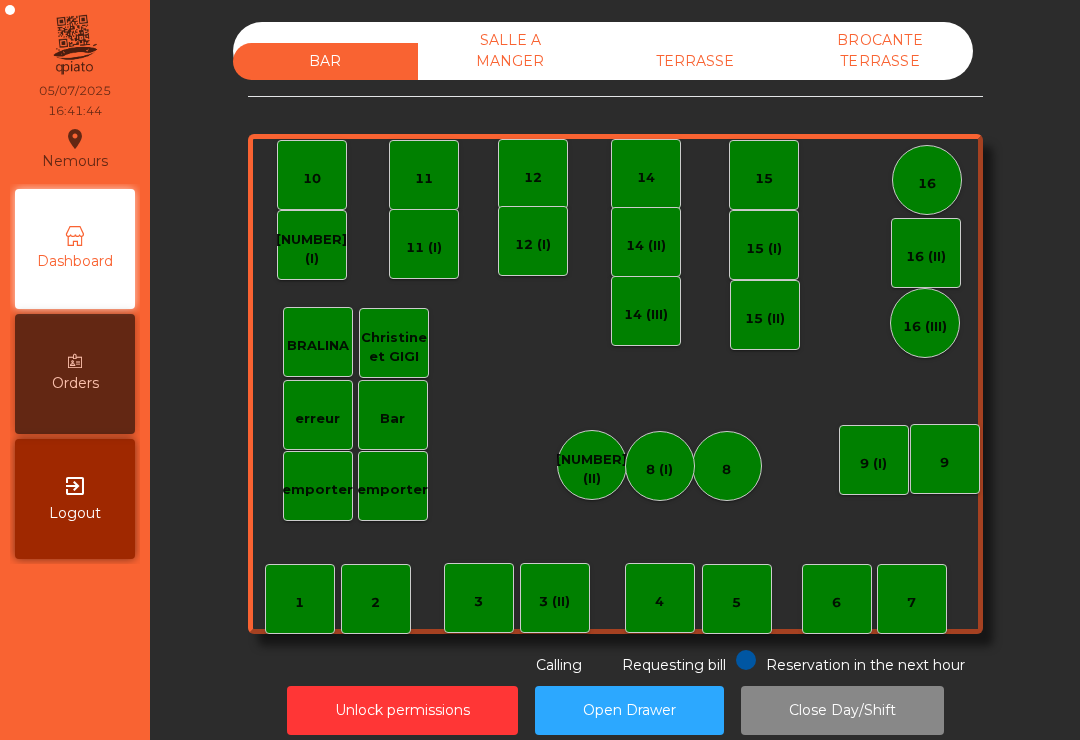 click on "TERRASSE" at bounding box center [695, 61] 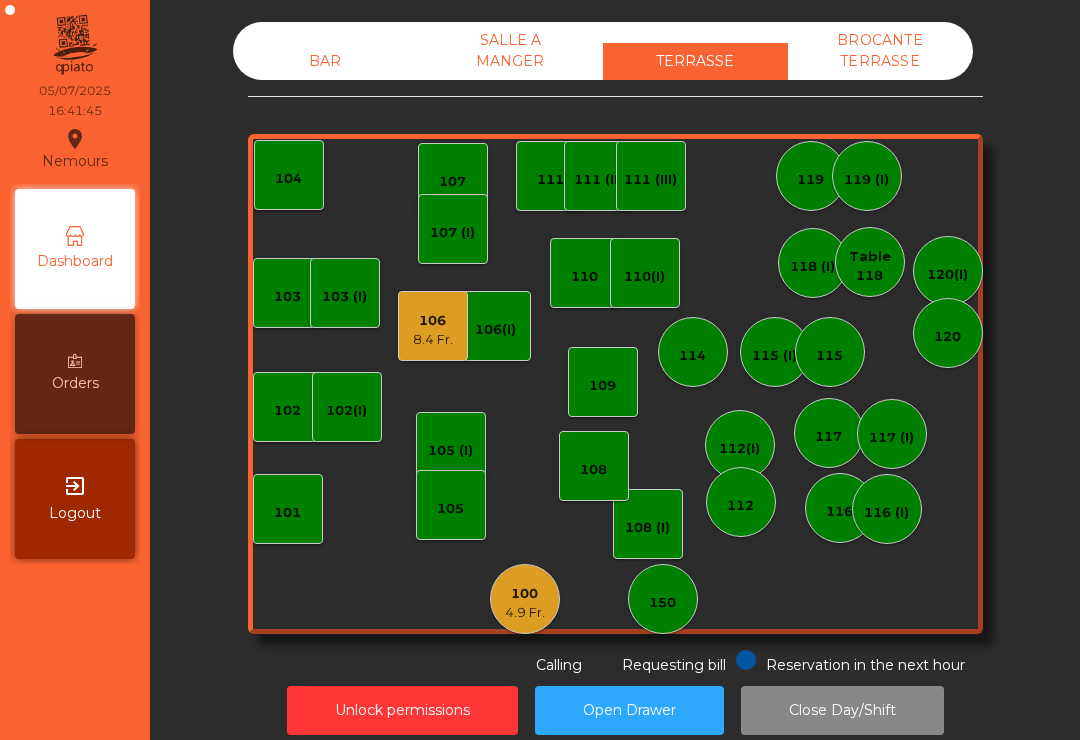 click on "100   4.9 Fr." at bounding box center (525, 599) 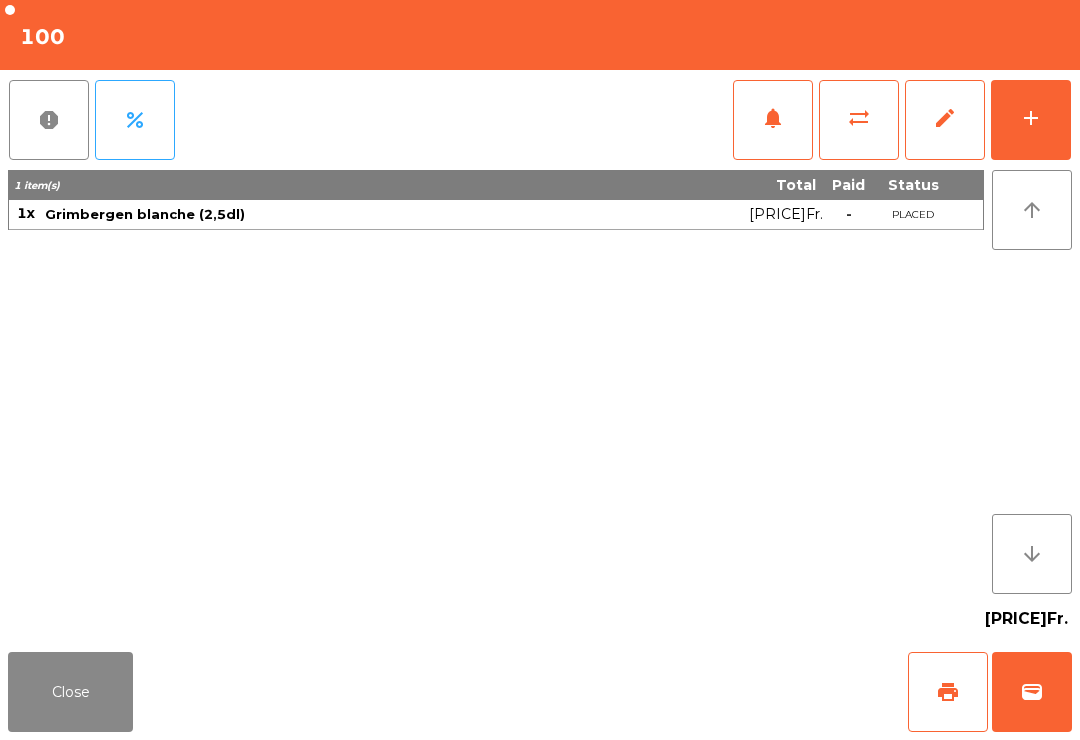 click on "Close" at bounding box center (70, 692) 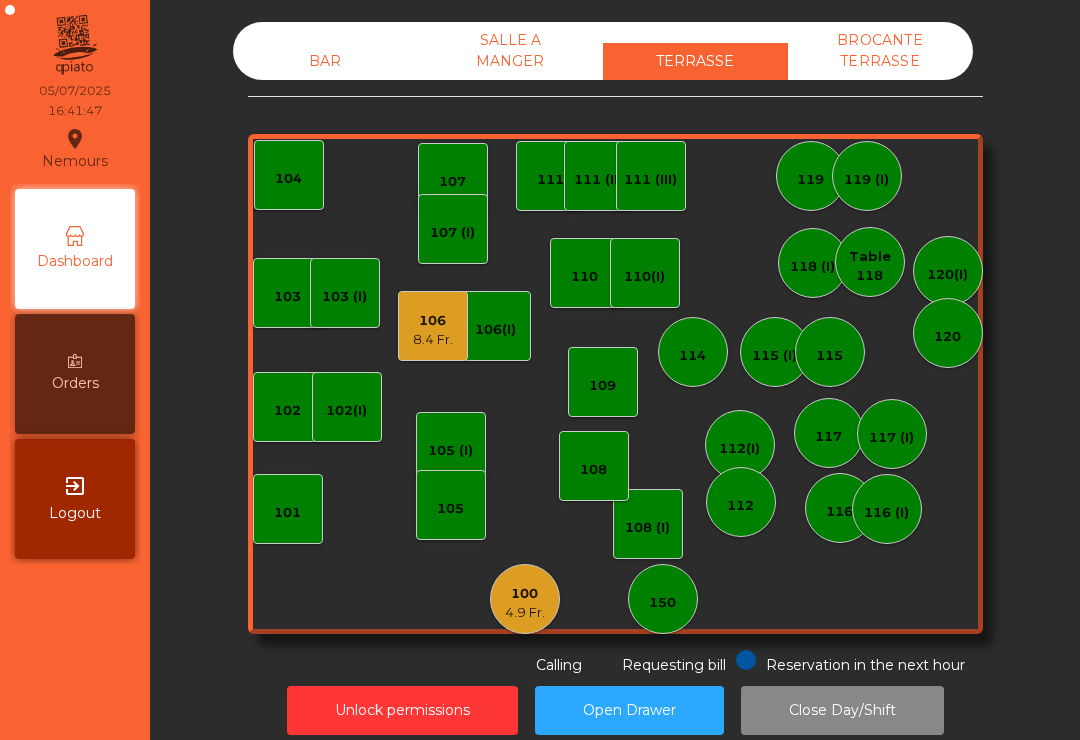 click on "150" at bounding box center [663, 599] 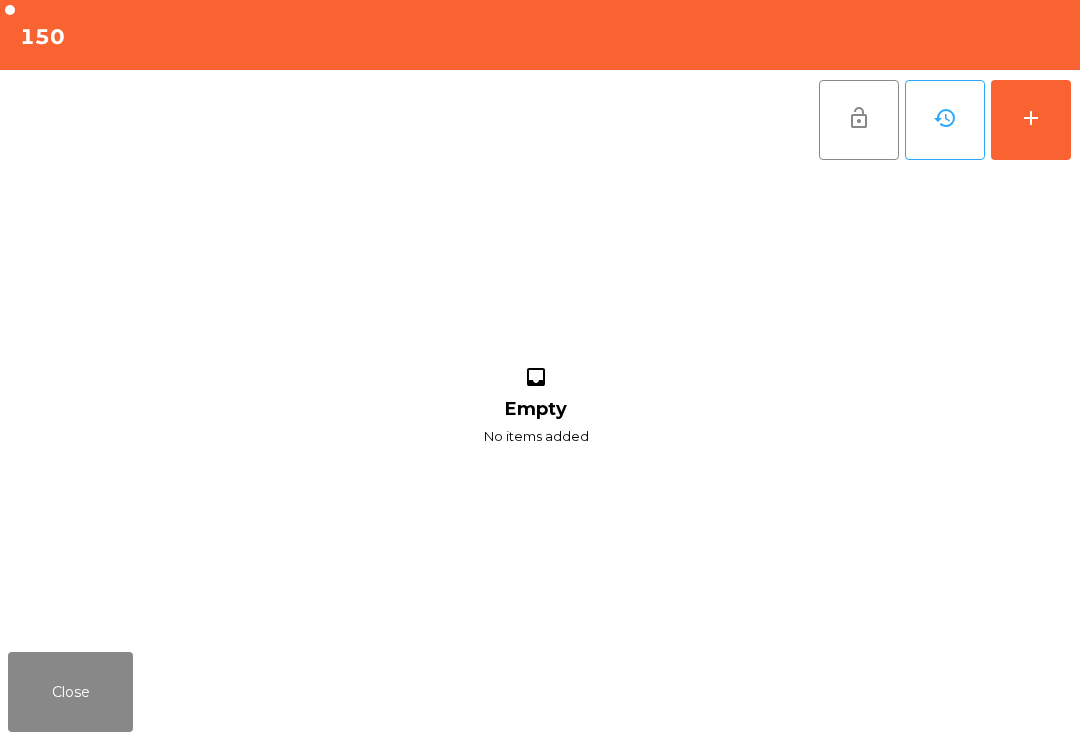 click on "add" at bounding box center (1031, 120) 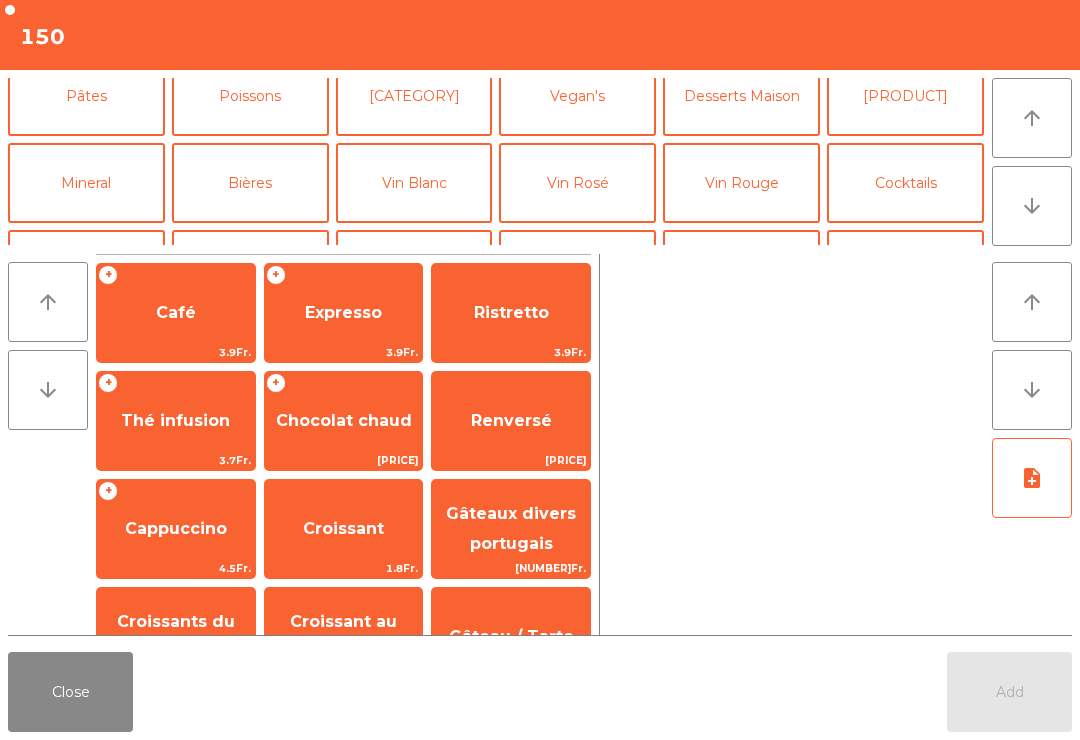 scroll, scrollTop: 111, scrollLeft: 0, axis: vertical 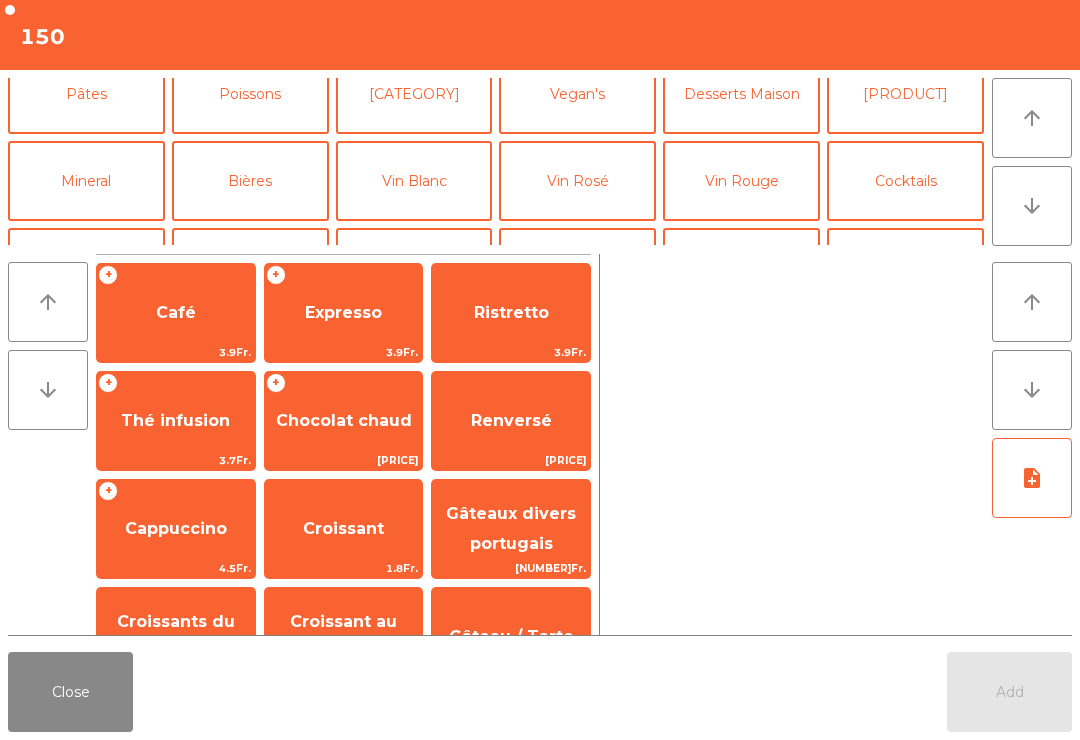 click on "Bières" at bounding box center [250, 181] 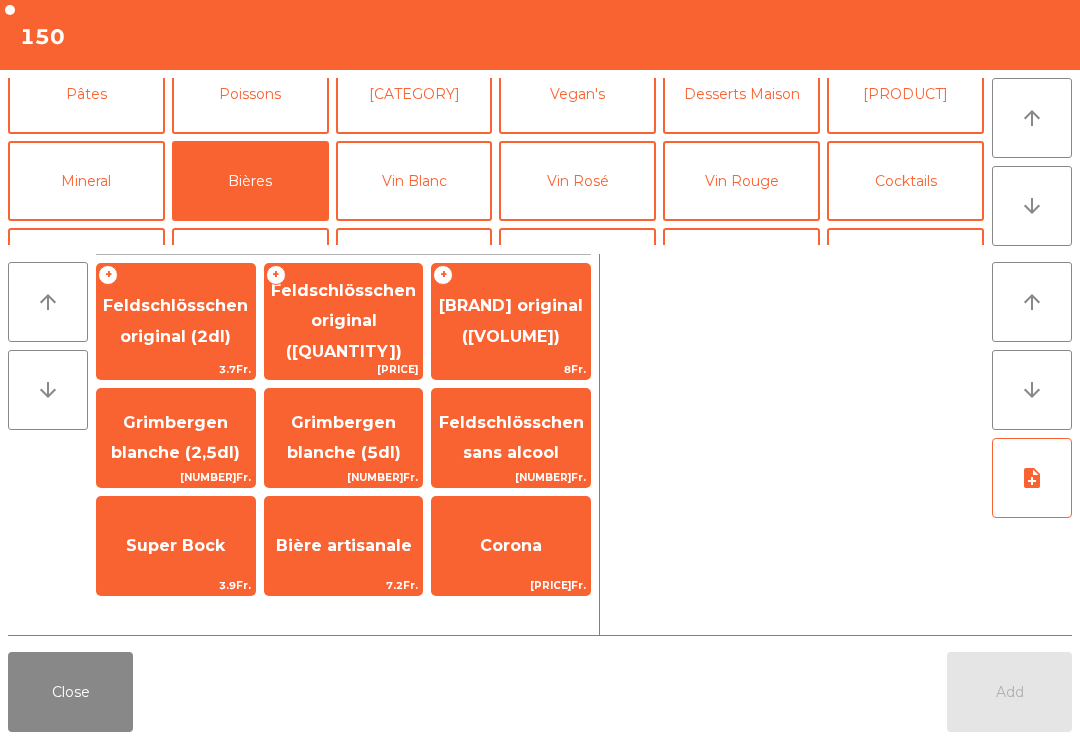 click on "Feldschlösschen original (2dl)" at bounding box center [175, 320] 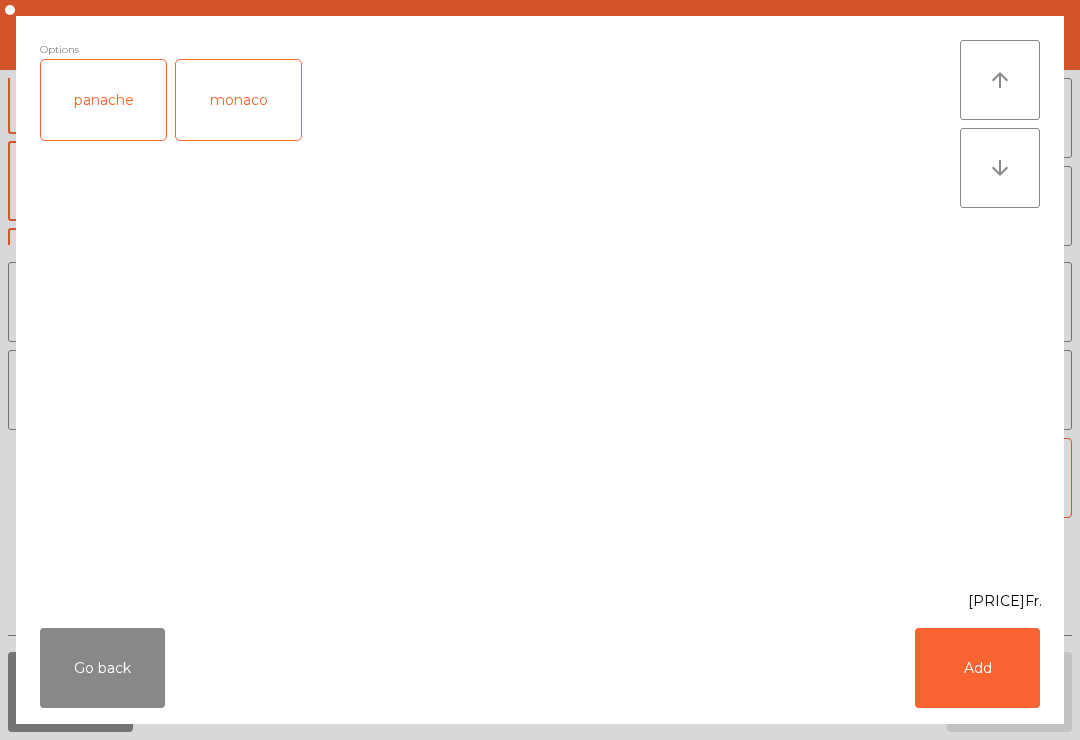 click on "Add" at bounding box center [977, 668] 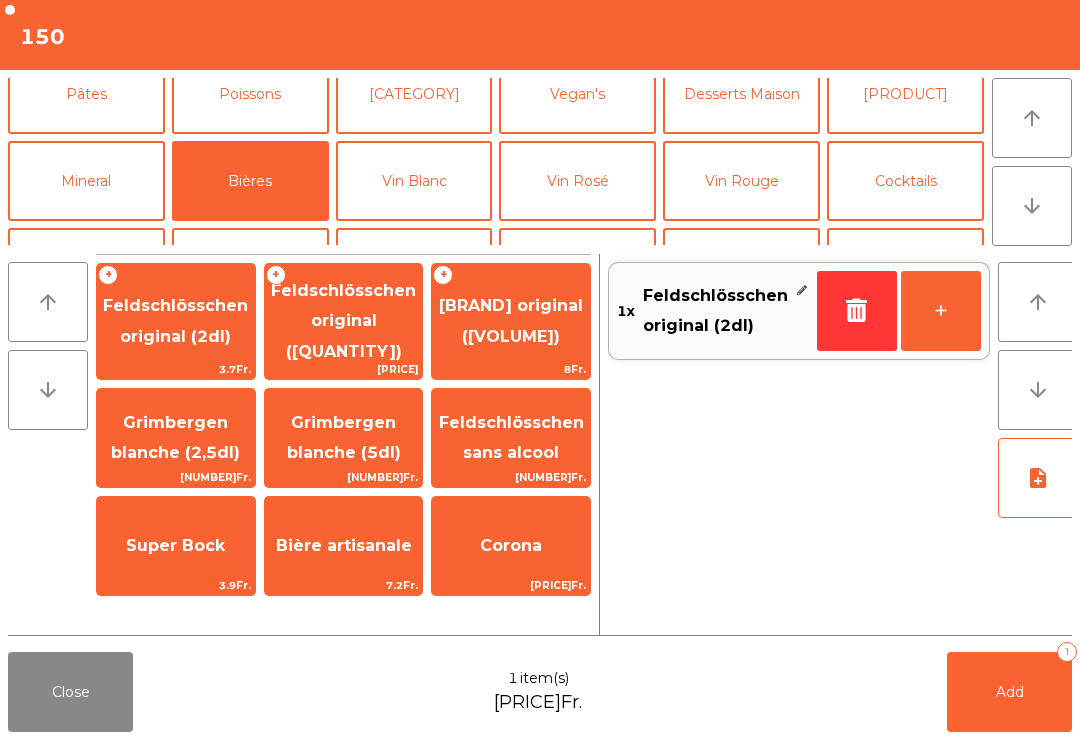click on "Add   1" at bounding box center [1009, 692] 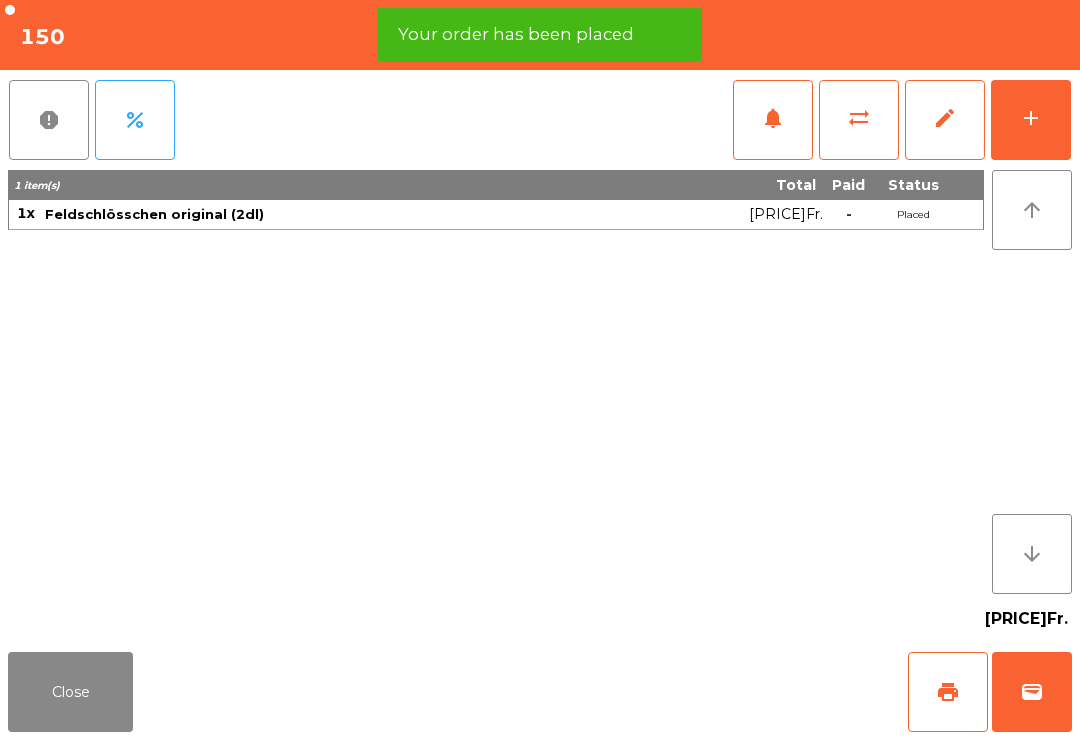 click on "wallet" at bounding box center [1032, 692] 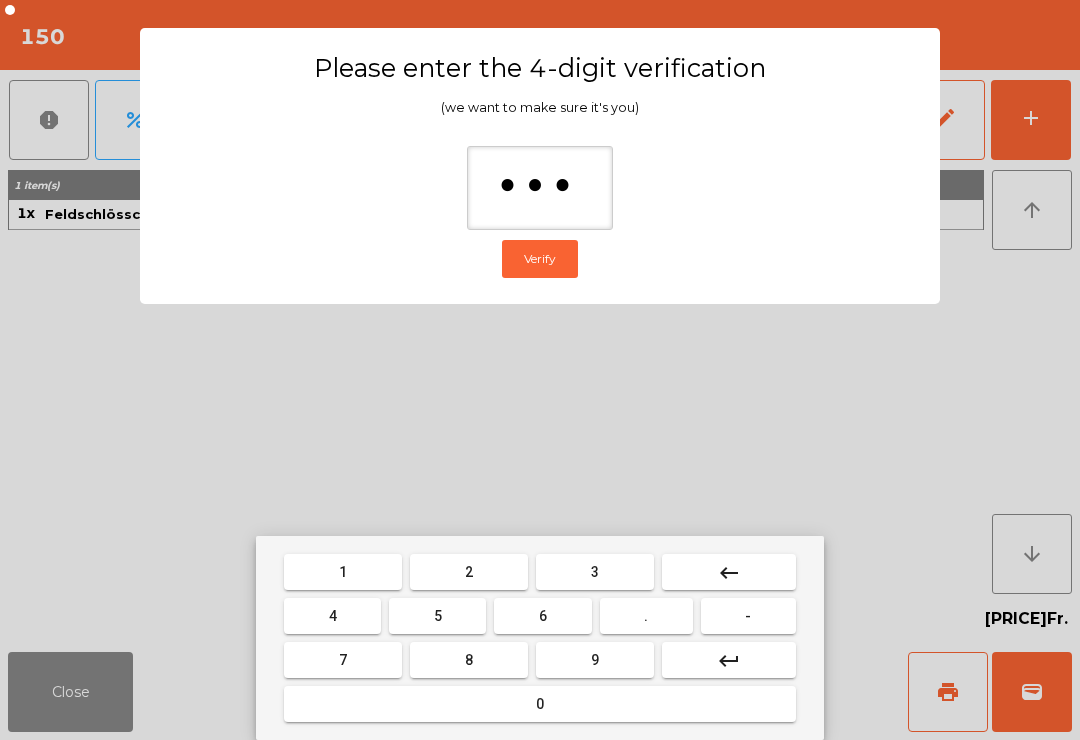 type on "****" 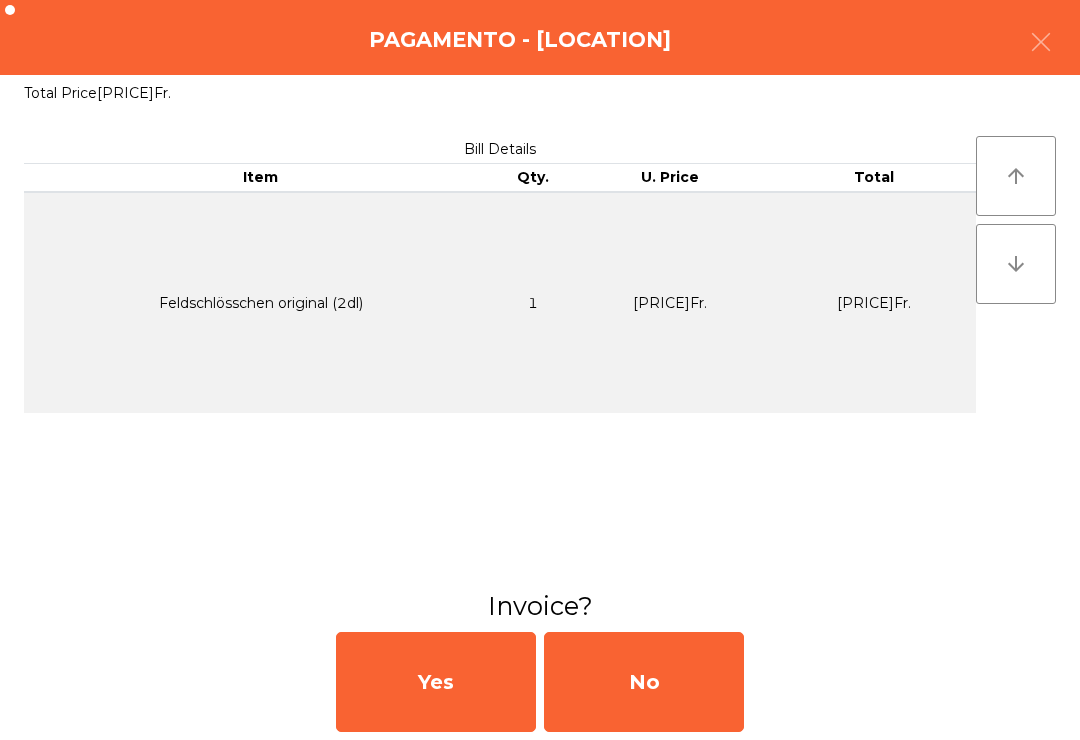 click on "No" at bounding box center [644, 682] 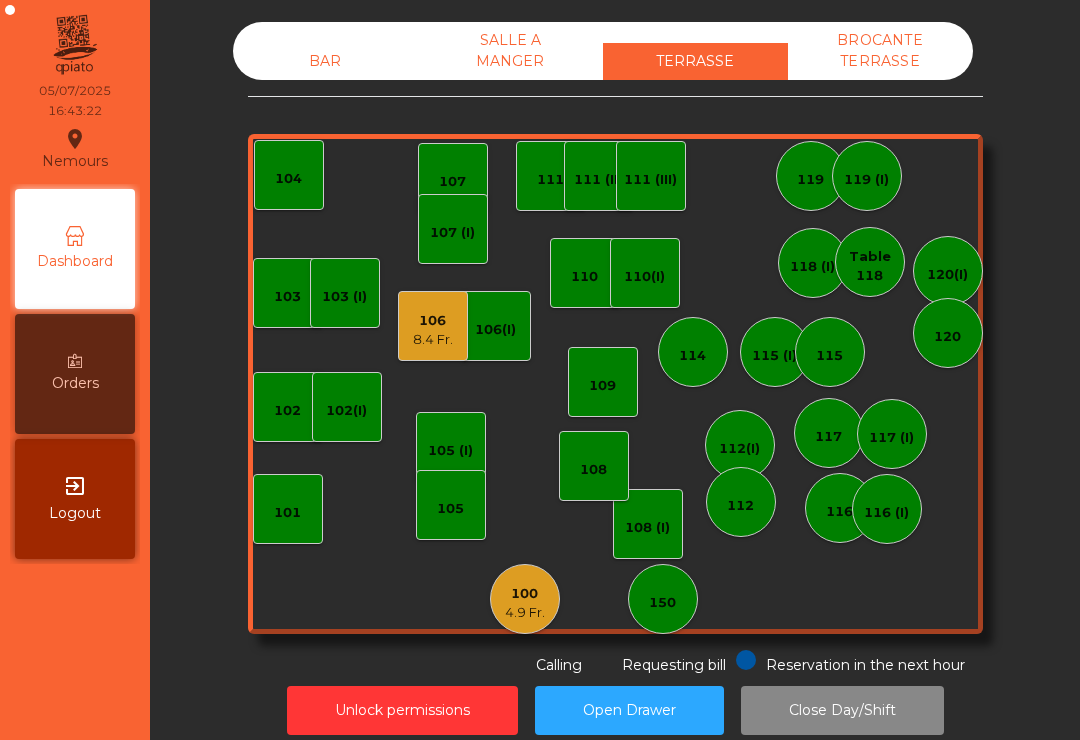 click on "100   4.9 Fr." at bounding box center [525, 599] 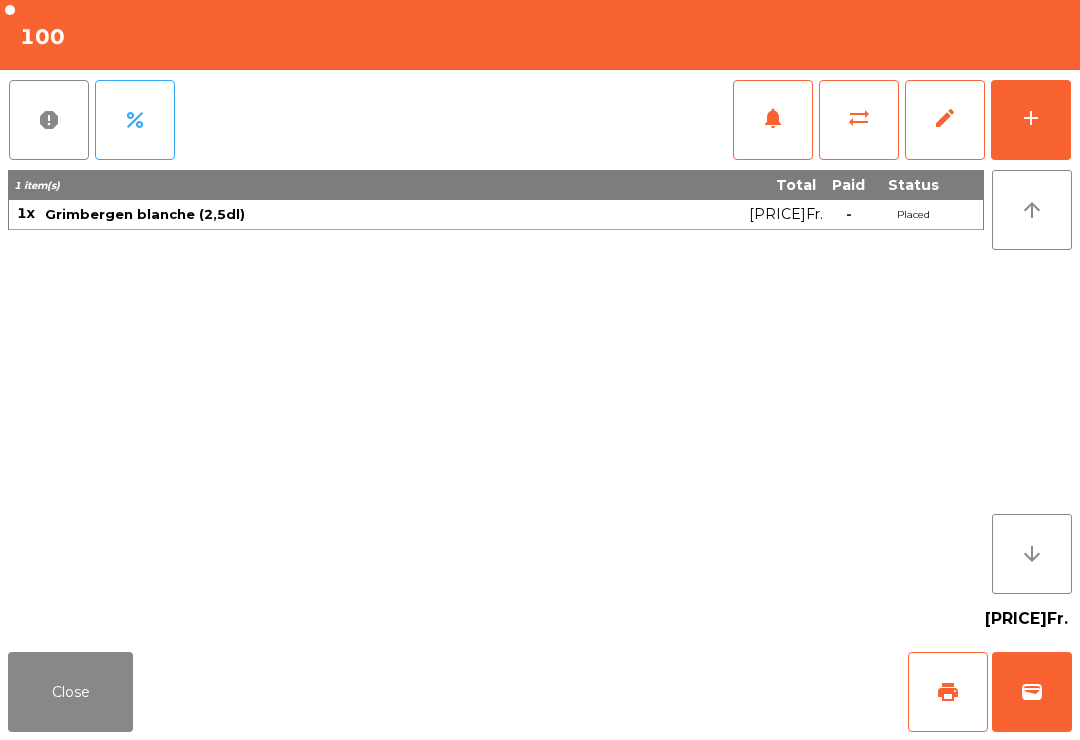 click on "wallet" at bounding box center (1032, 692) 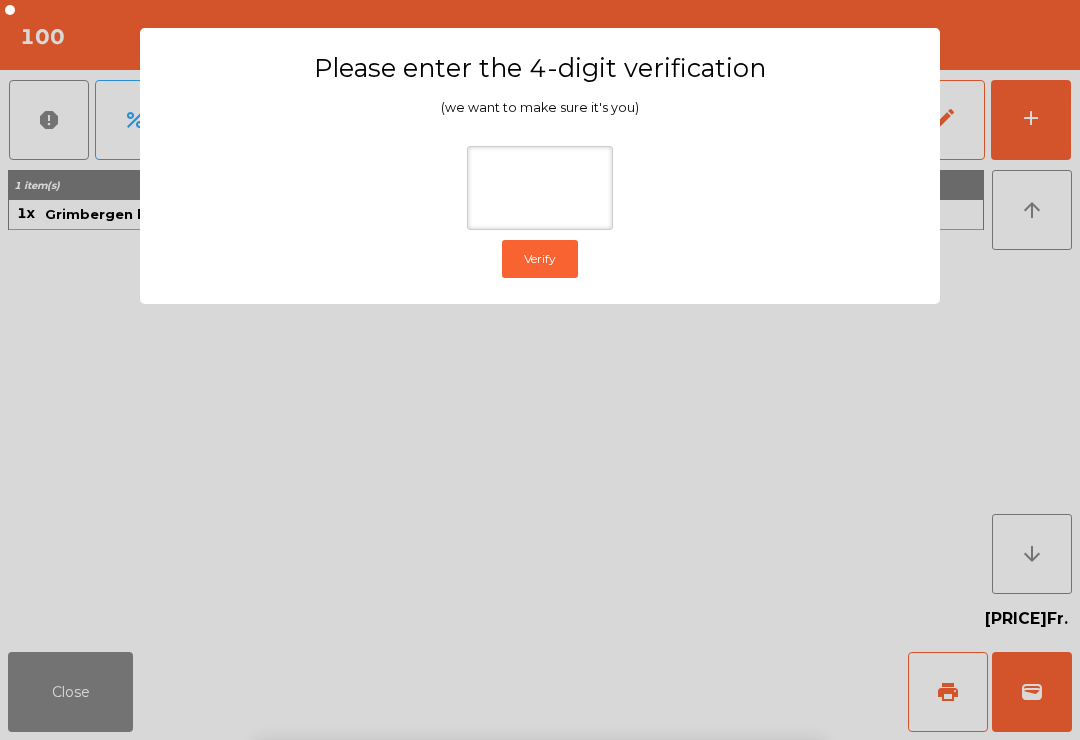 click on "1 2 3 keyboard_backspace 4 5 6 . - 7 8 9 keyboard_return 0" at bounding box center [540, 638] 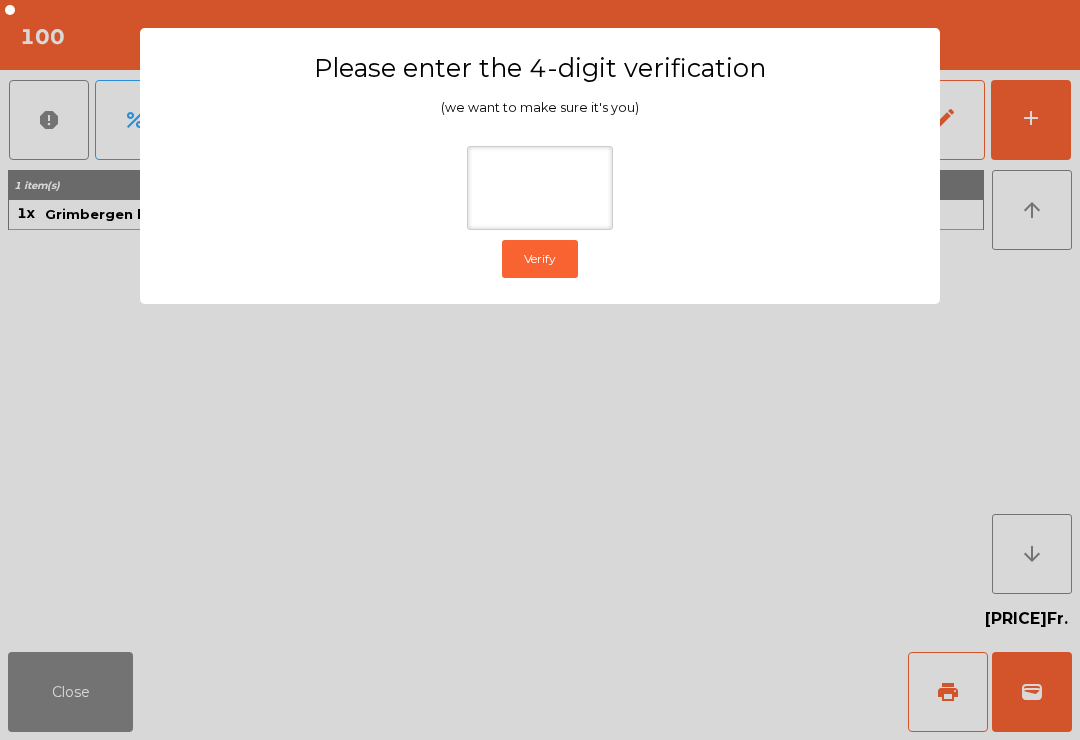 click on "Please enter the 4-digit verification (we want to make sure it's you) Verify" at bounding box center (540, 370) 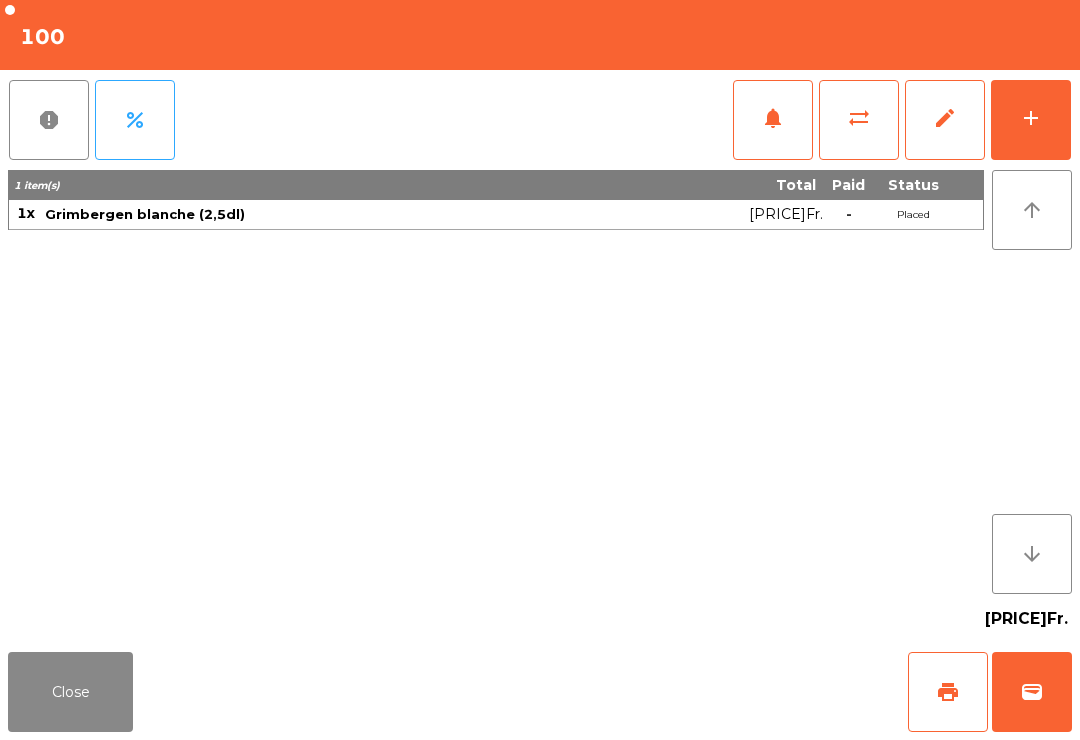 click on "print" at bounding box center (948, 692) 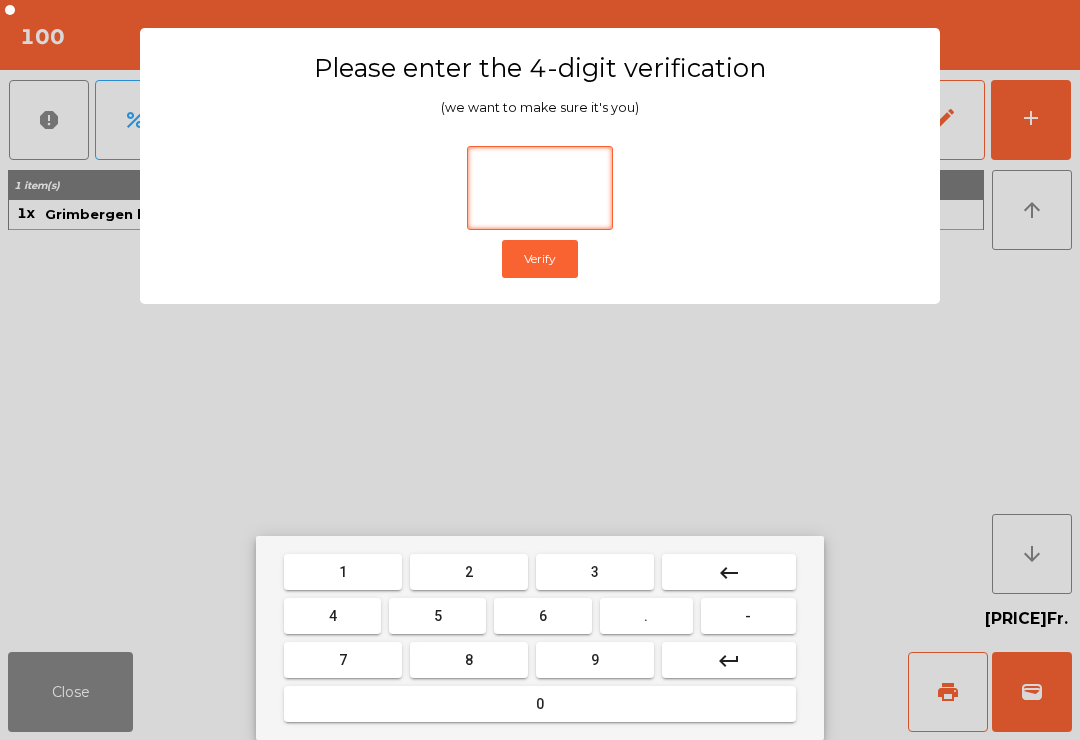 click on "0" at bounding box center (343, 572) 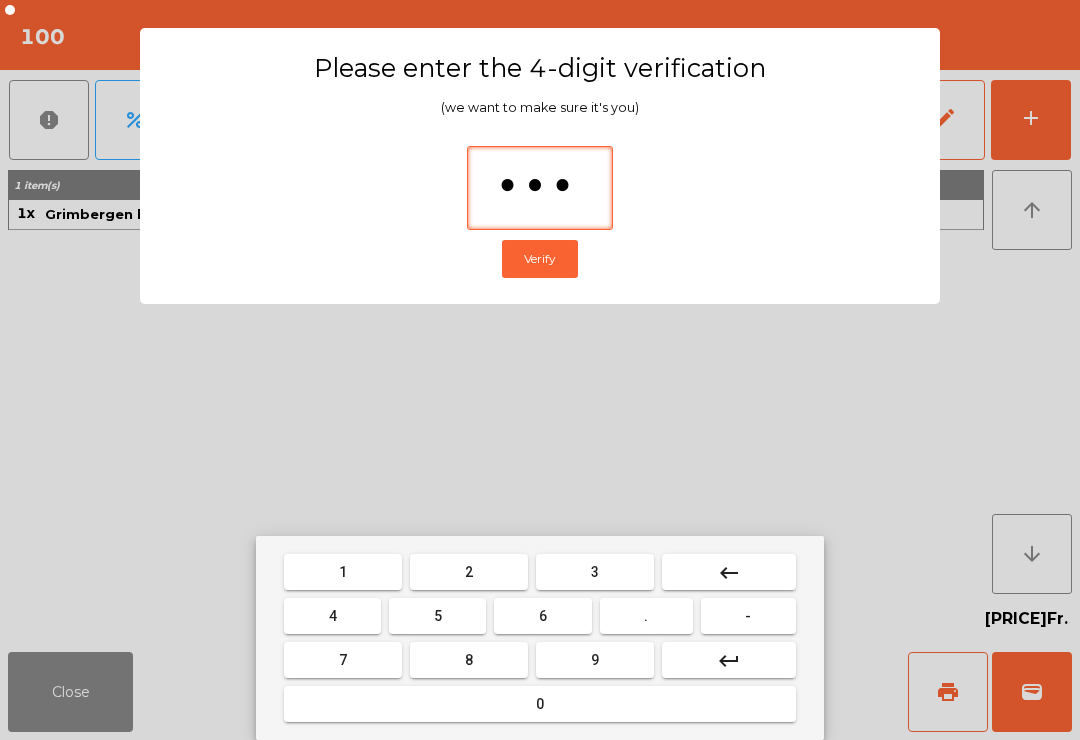 type on "****" 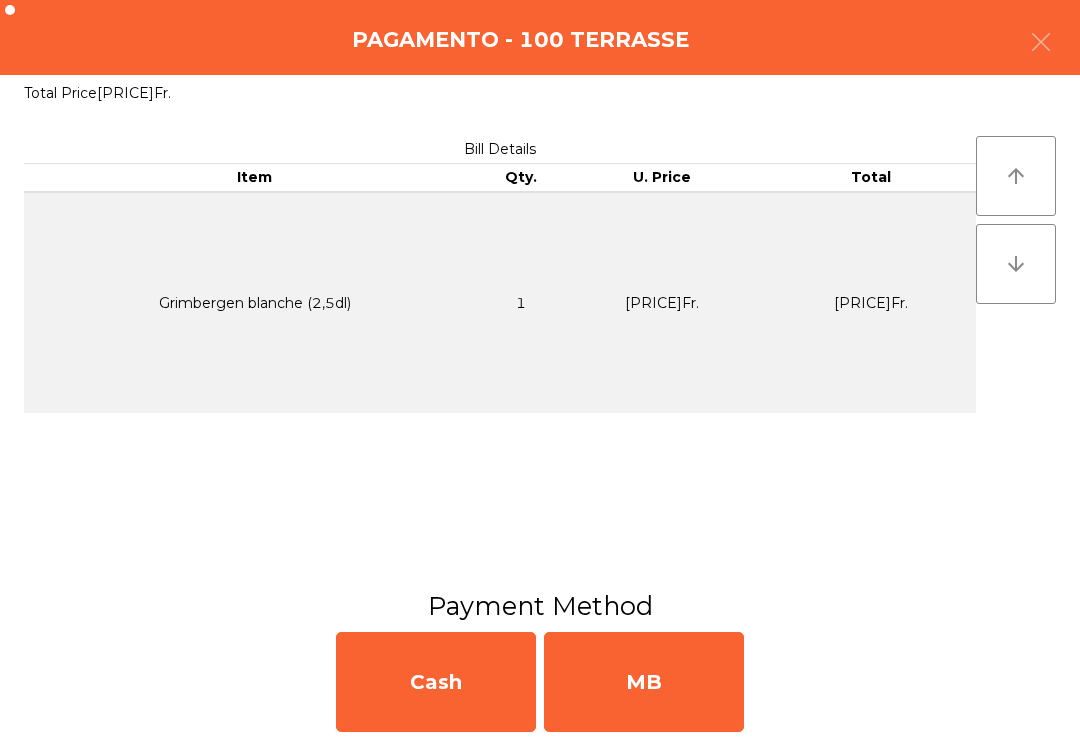 click on "MB" at bounding box center (644, 682) 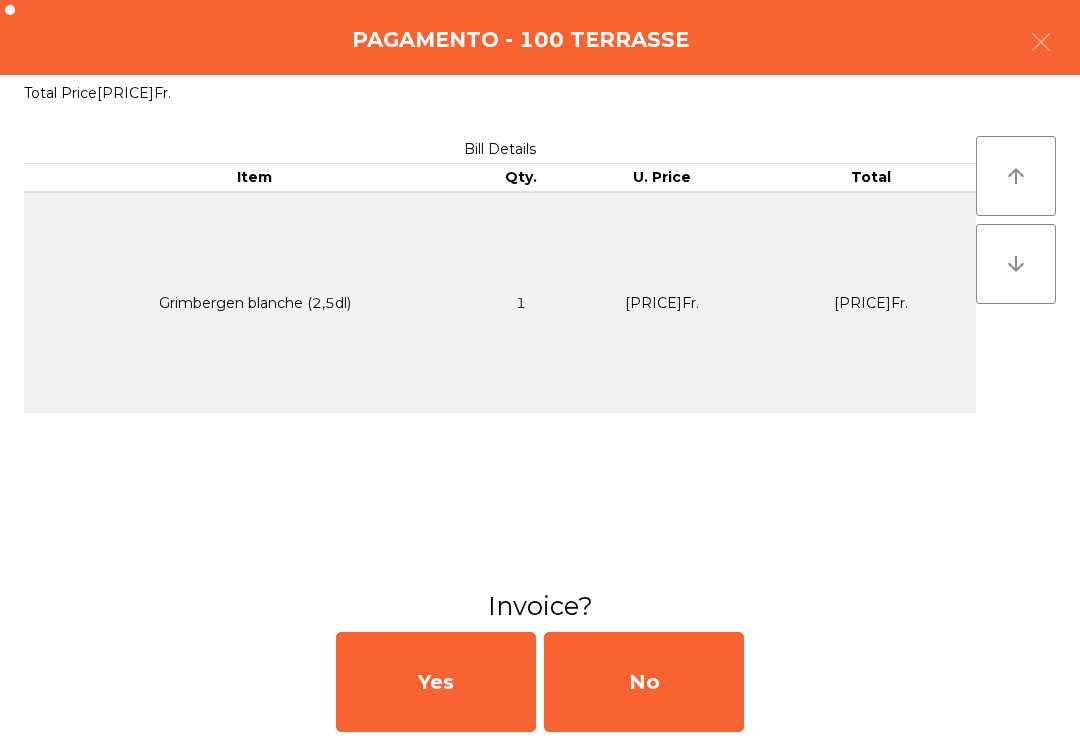 click on "No" at bounding box center [644, 682] 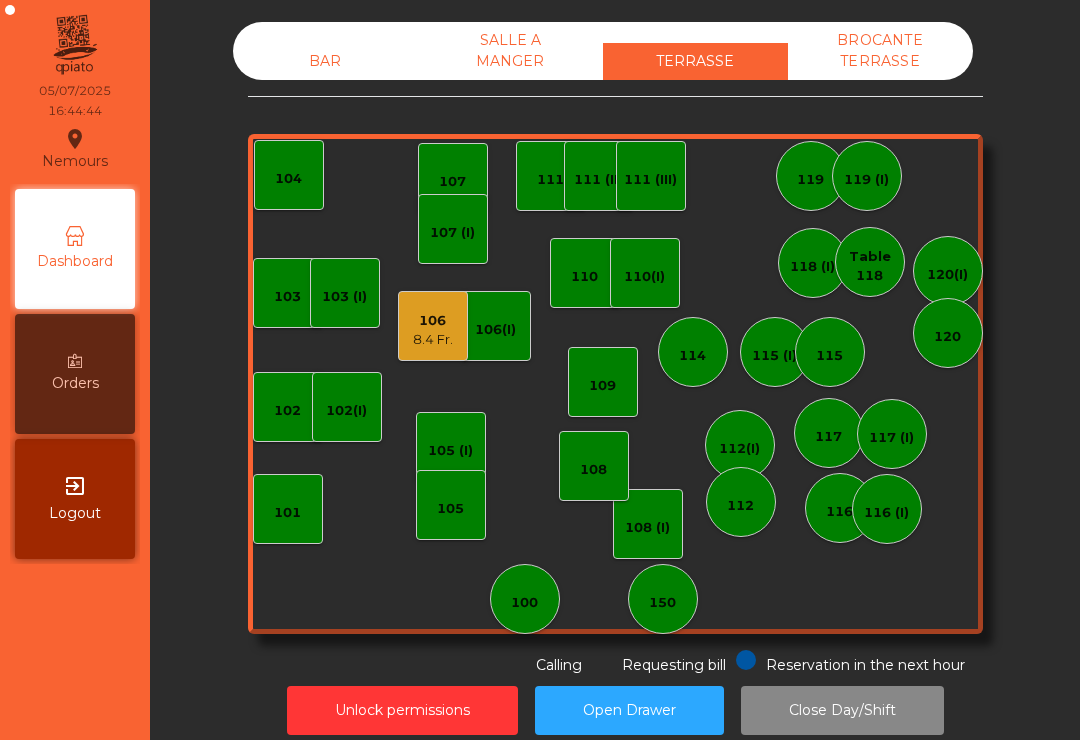 click on "112(I)" at bounding box center [740, 445] 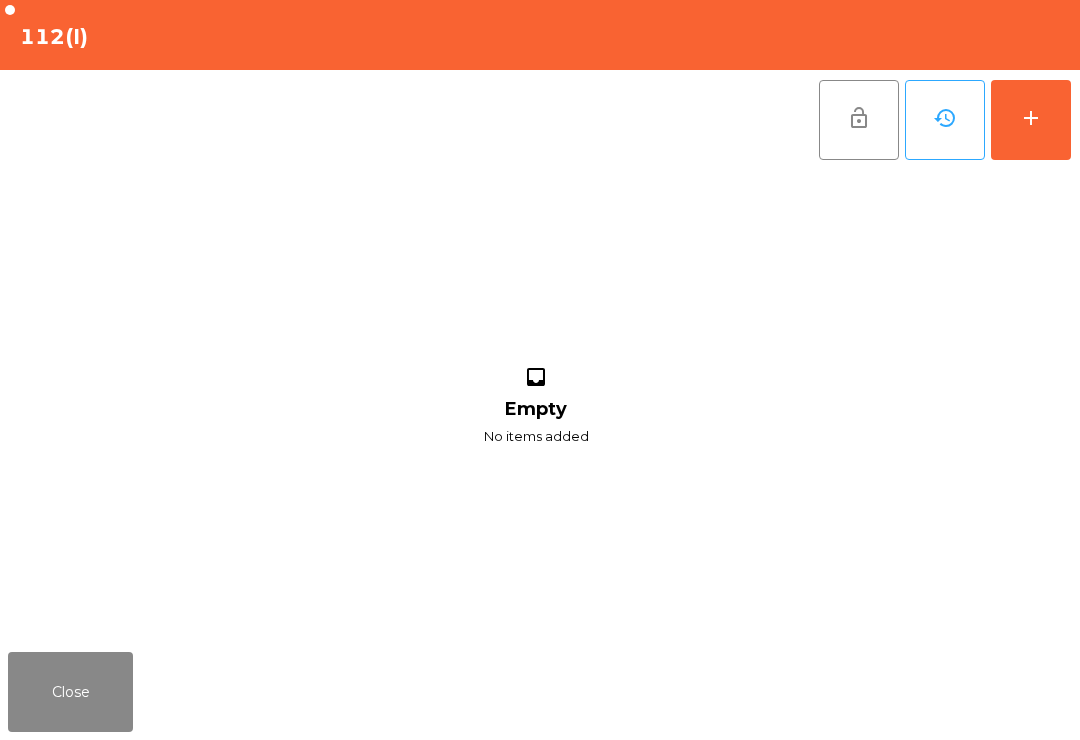 click on "add" at bounding box center (1031, 118) 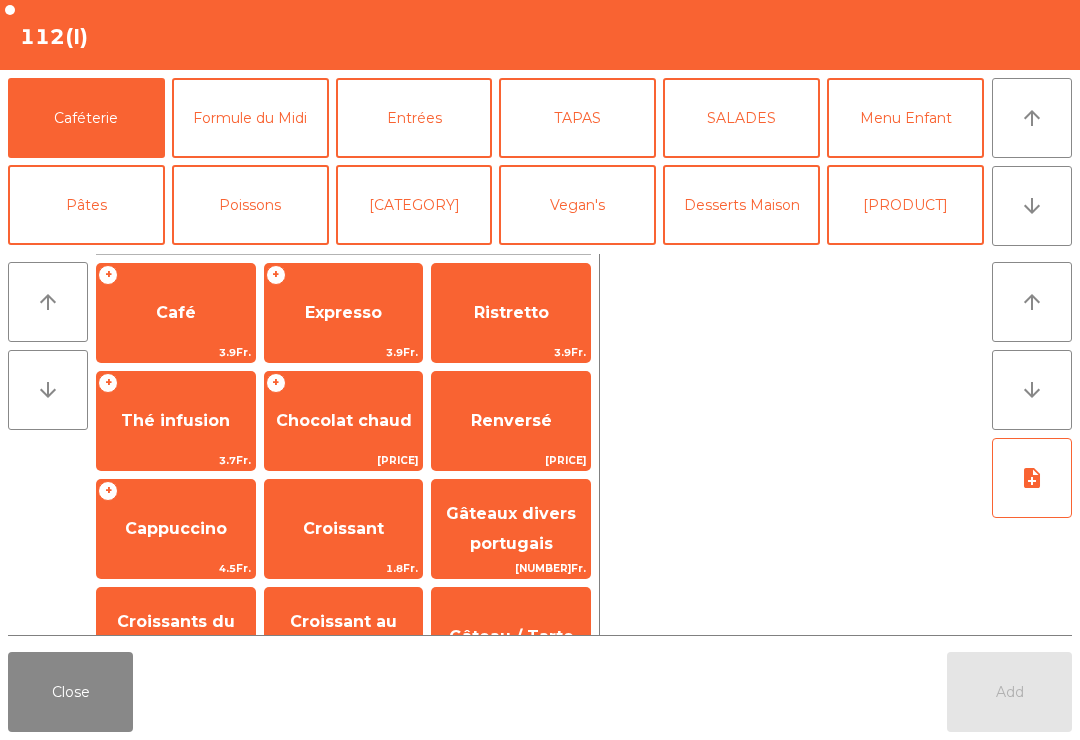 click on "arrow_downward" at bounding box center [1032, 206] 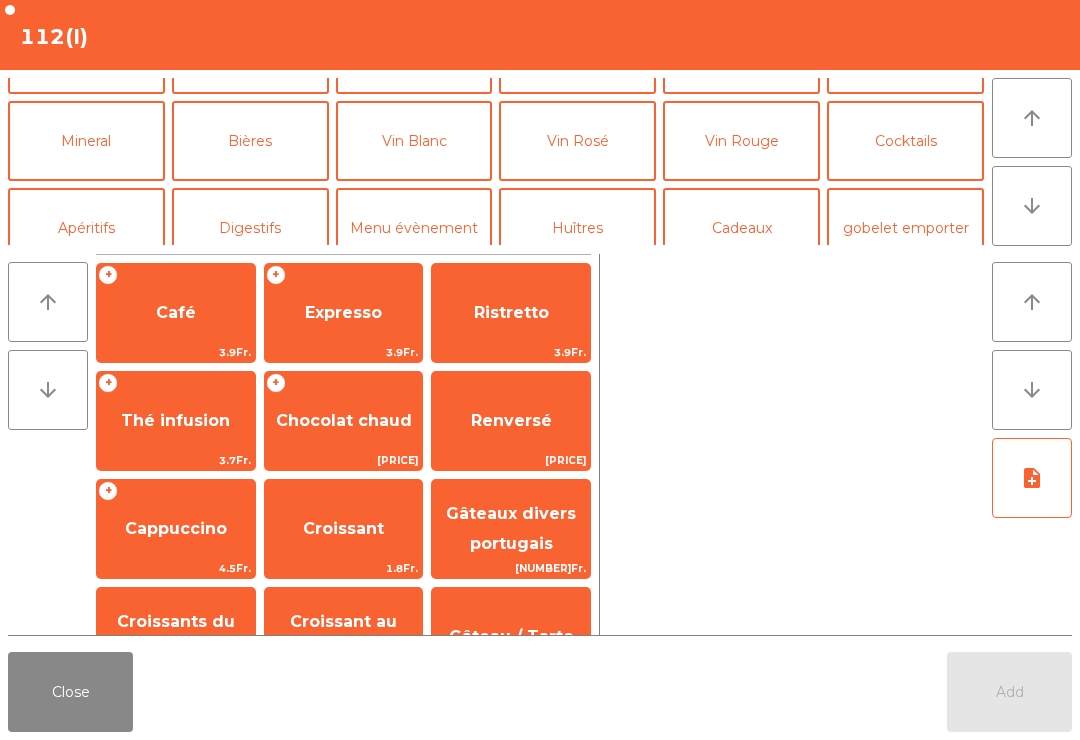 scroll, scrollTop: 174, scrollLeft: 0, axis: vertical 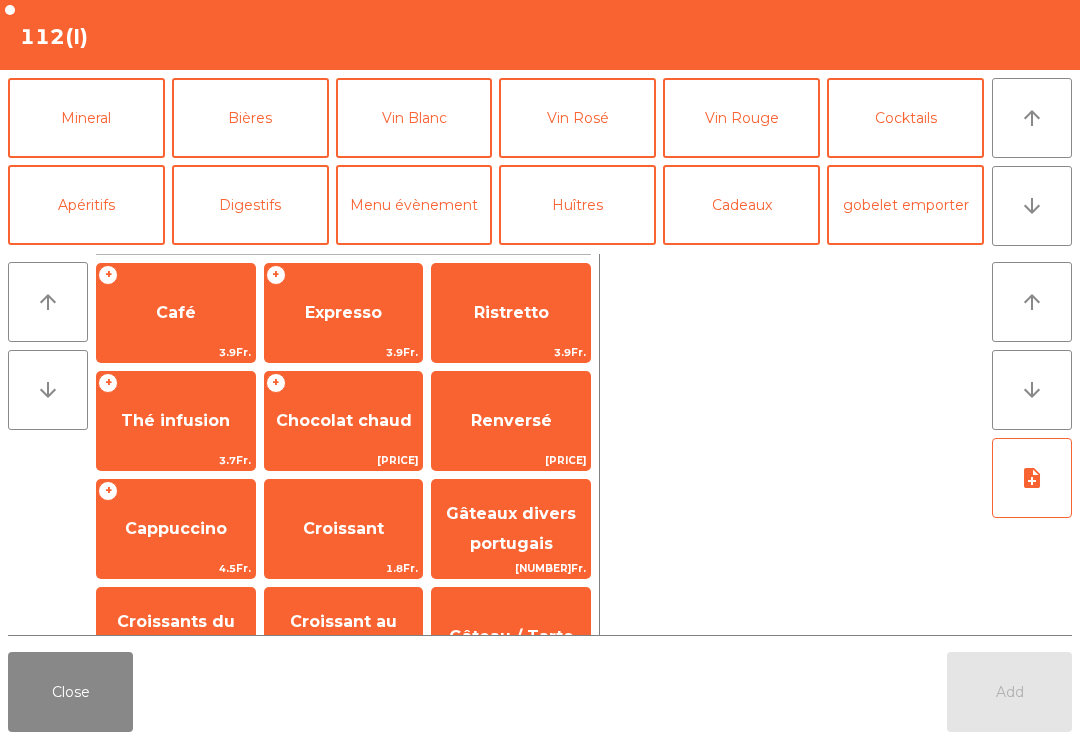 click on "Cocktails" at bounding box center (905, 118) 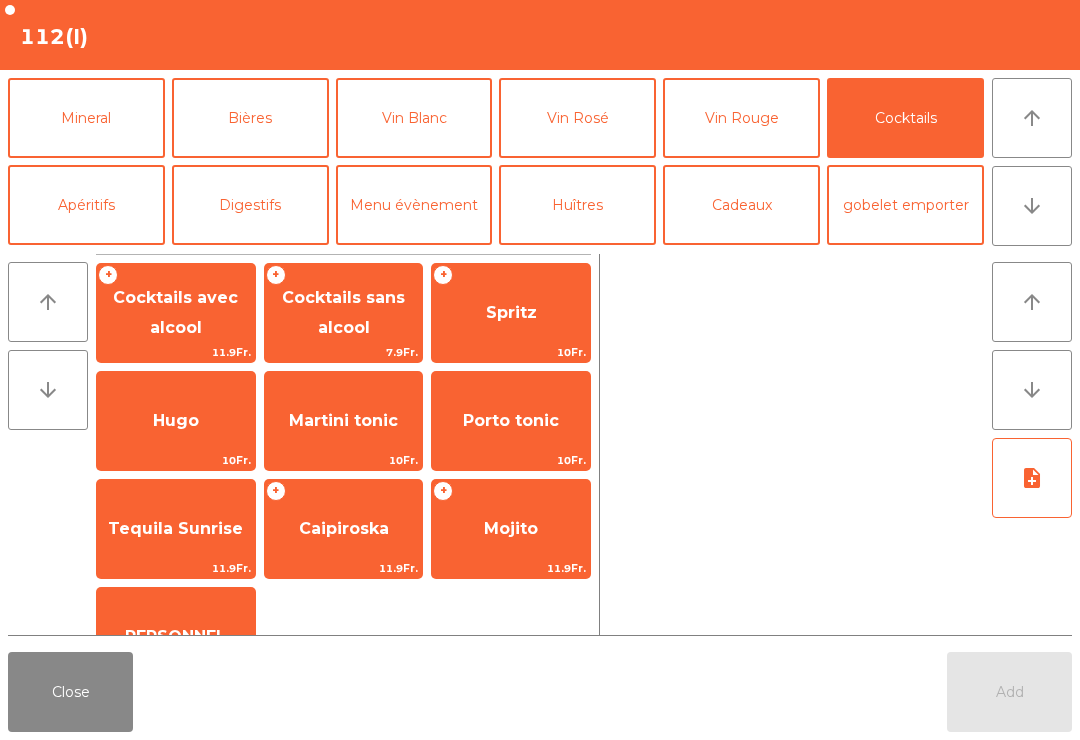 click on "Spritz" at bounding box center [176, 313] 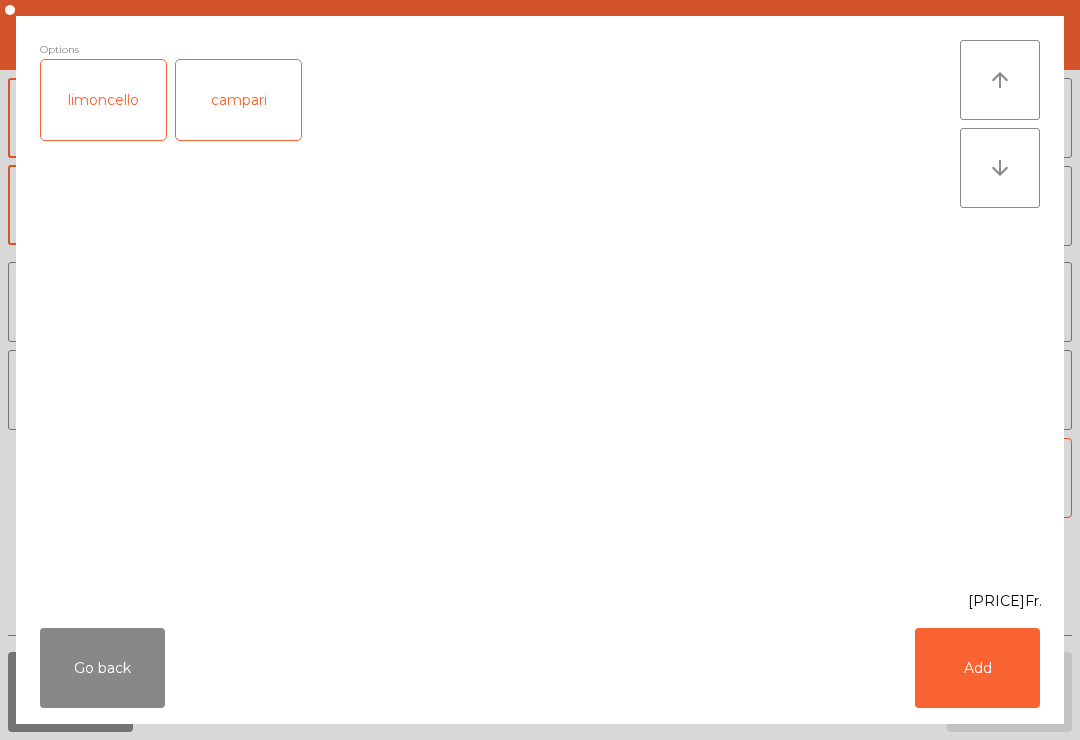 click on "Add" at bounding box center [977, 668] 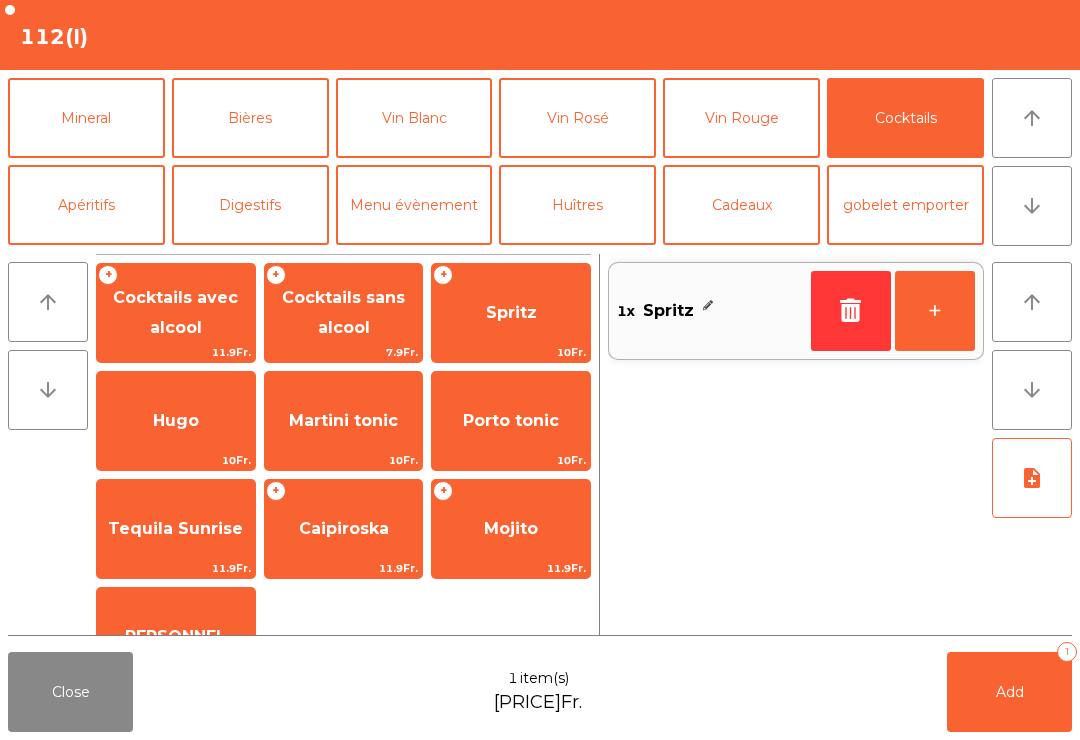 click on "gobelet emporter" at bounding box center (905, 205) 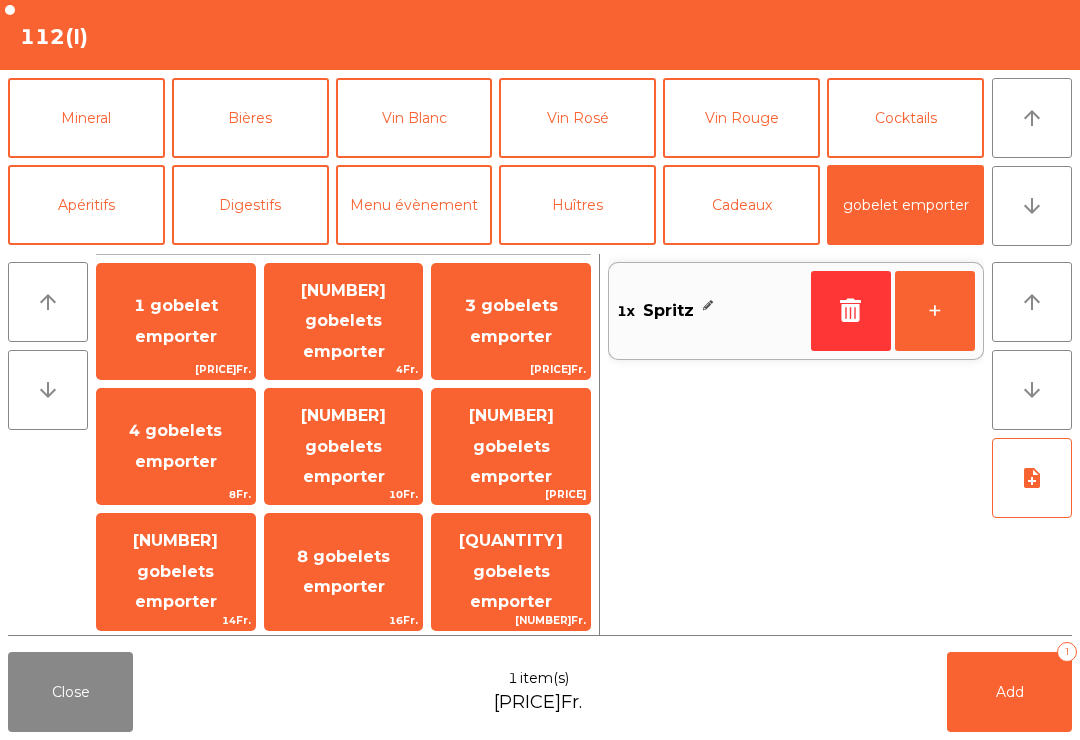 click on "arrow_downward" at bounding box center [1032, 118] 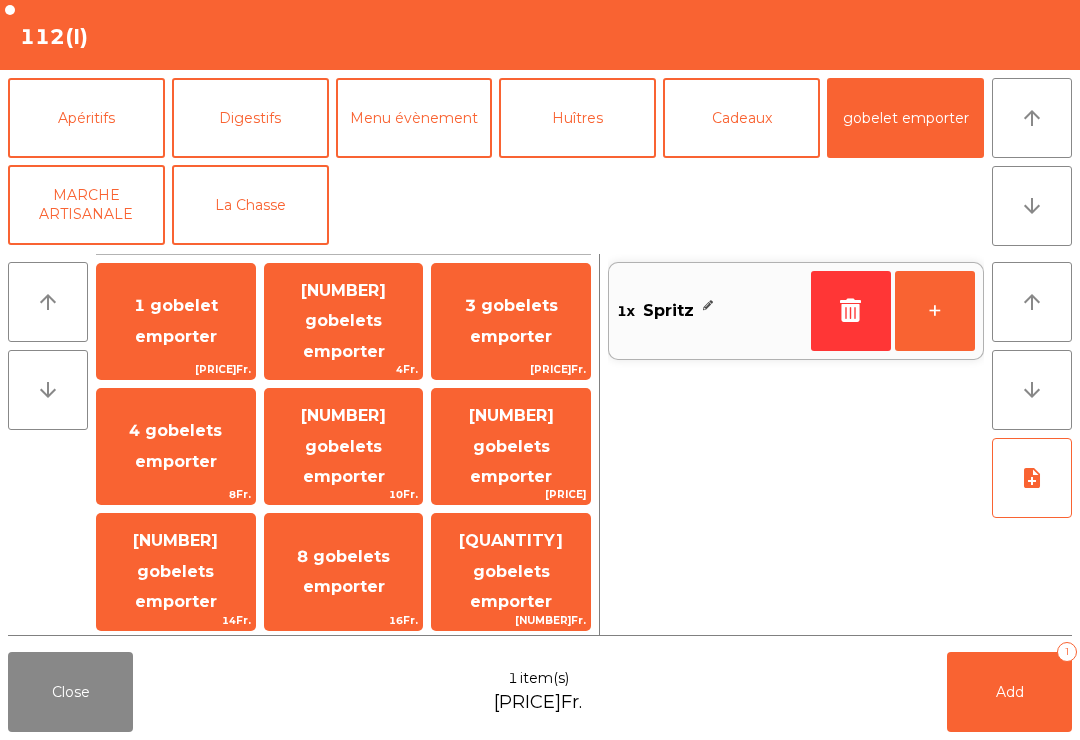scroll, scrollTop: 348, scrollLeft: 0, axis: vertical 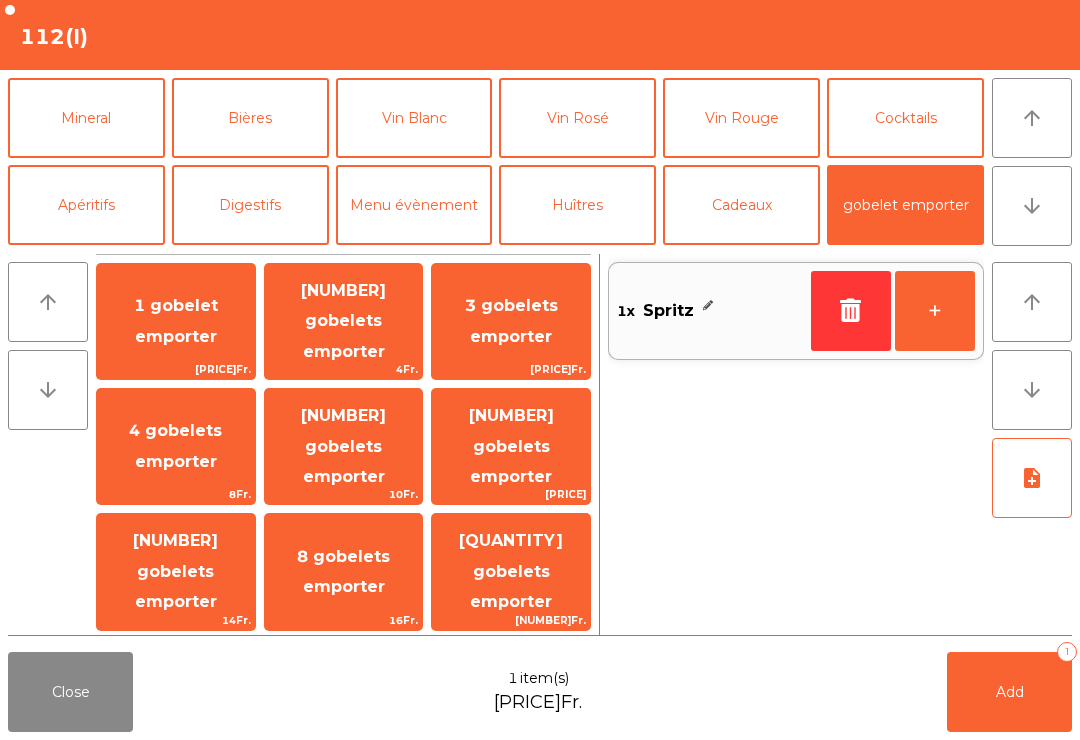 click on "Mineral" at bounding box center [86, 118] 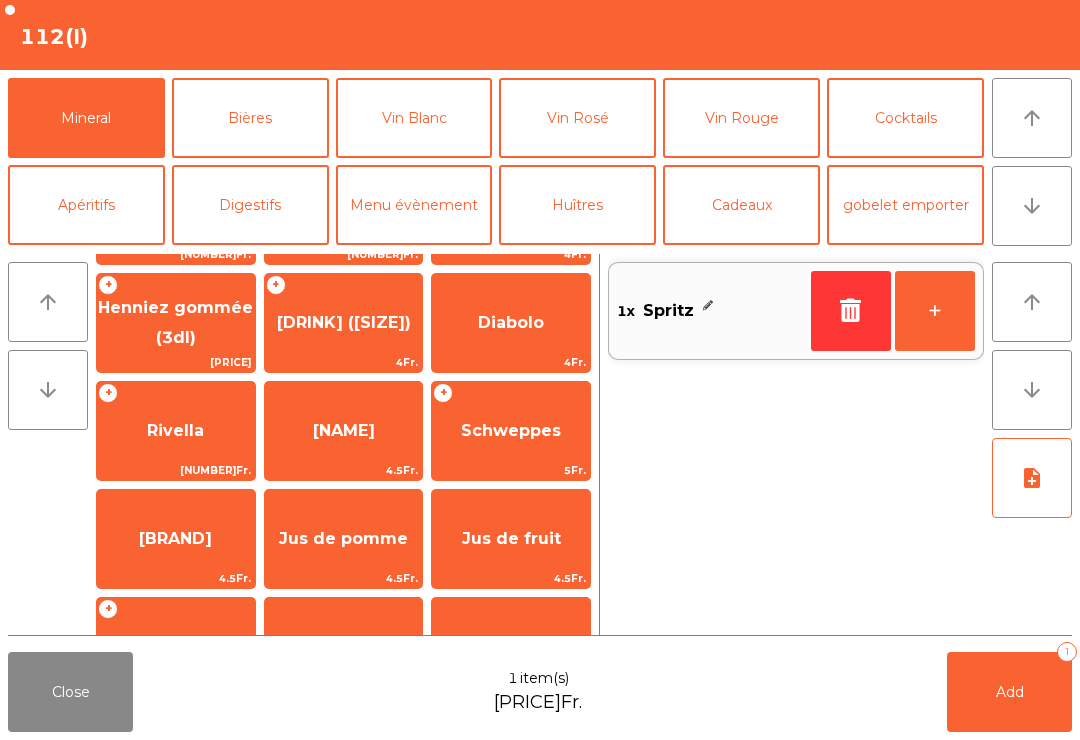 scroll, scrollTop: 316, scrollLeft: 0, axis: vertical 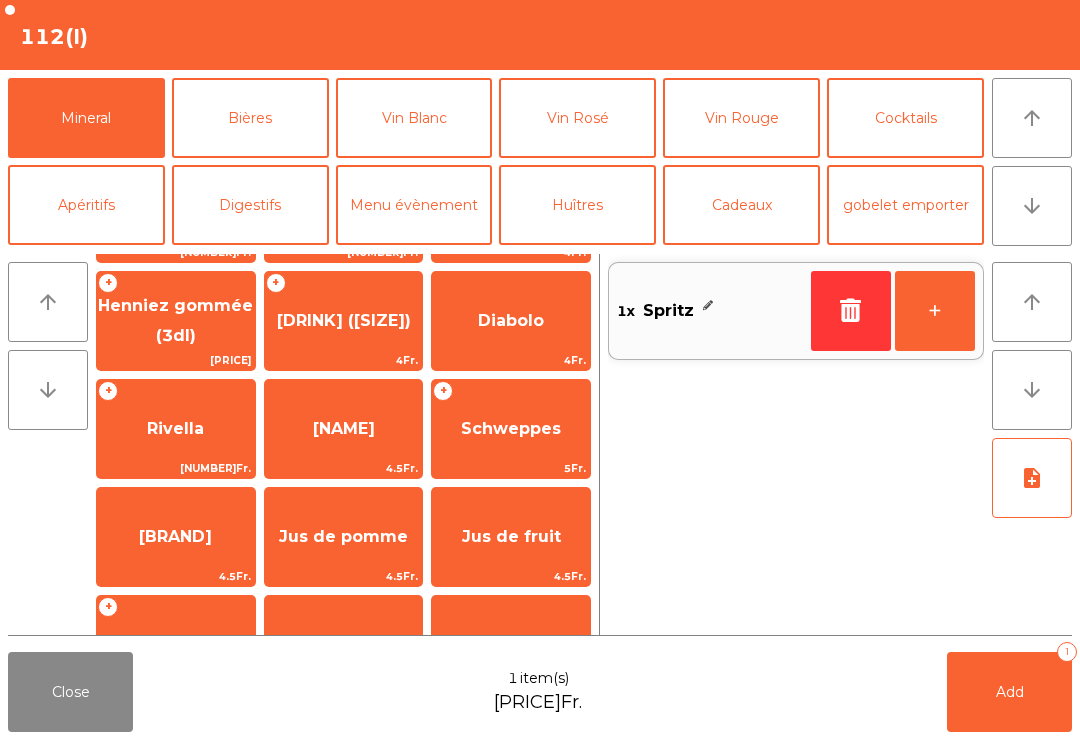 click on "Henniez gommée (3dl)" at bounding box center (176, -4) 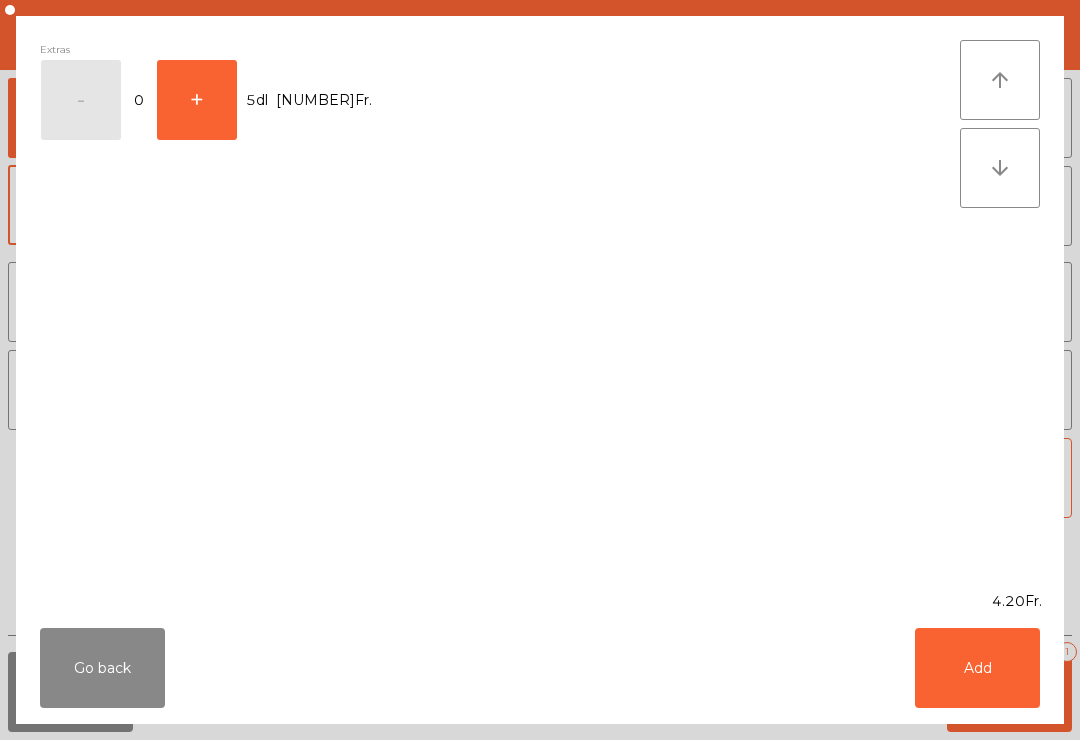 click on "Add" at bounding box center (977, 668) 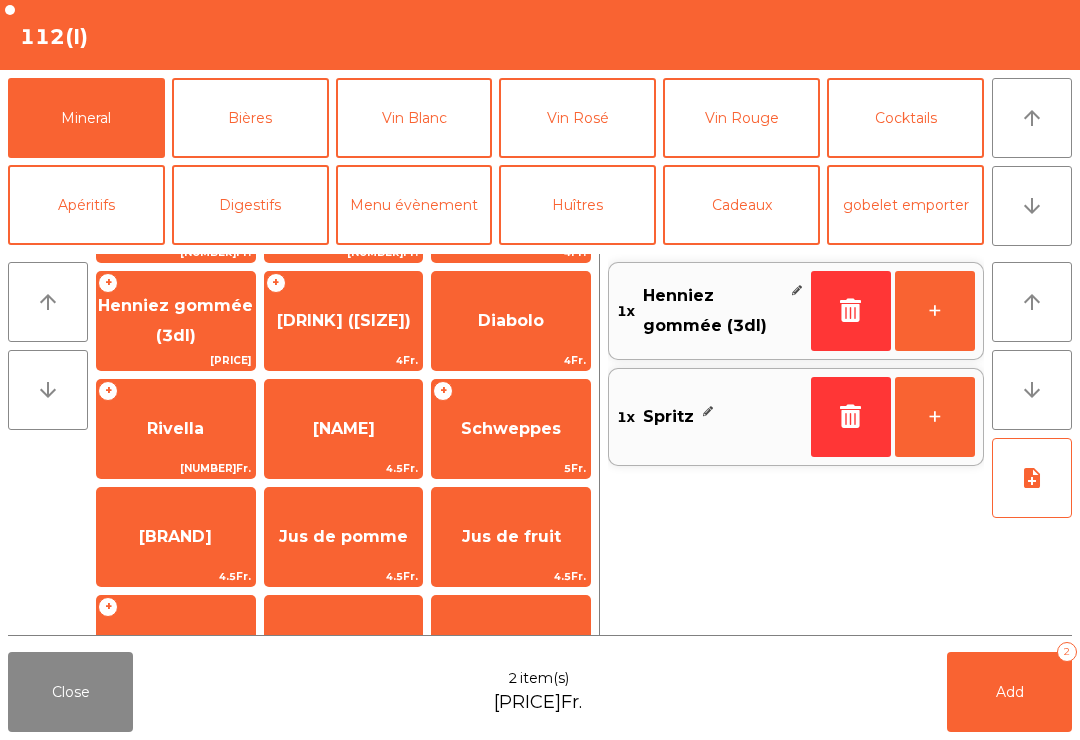 click on "Add [NUMBER]" at bounding box center (1009, 692) 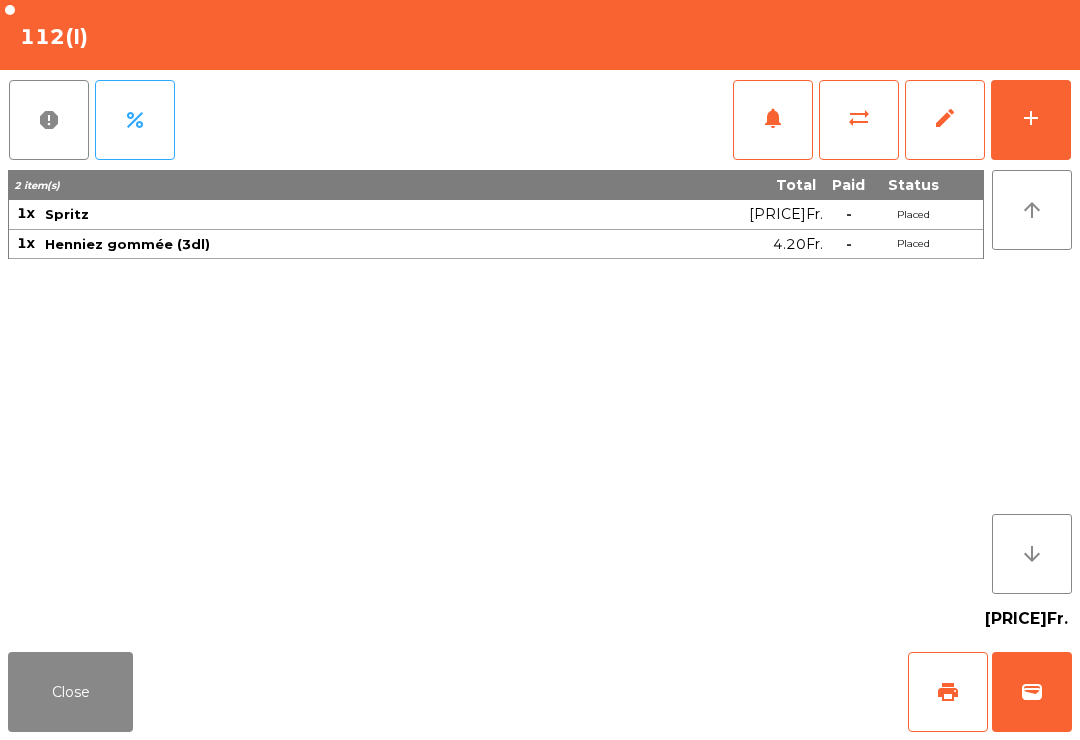 click on "Close   print   wallet" at bounding box center [540, 692] 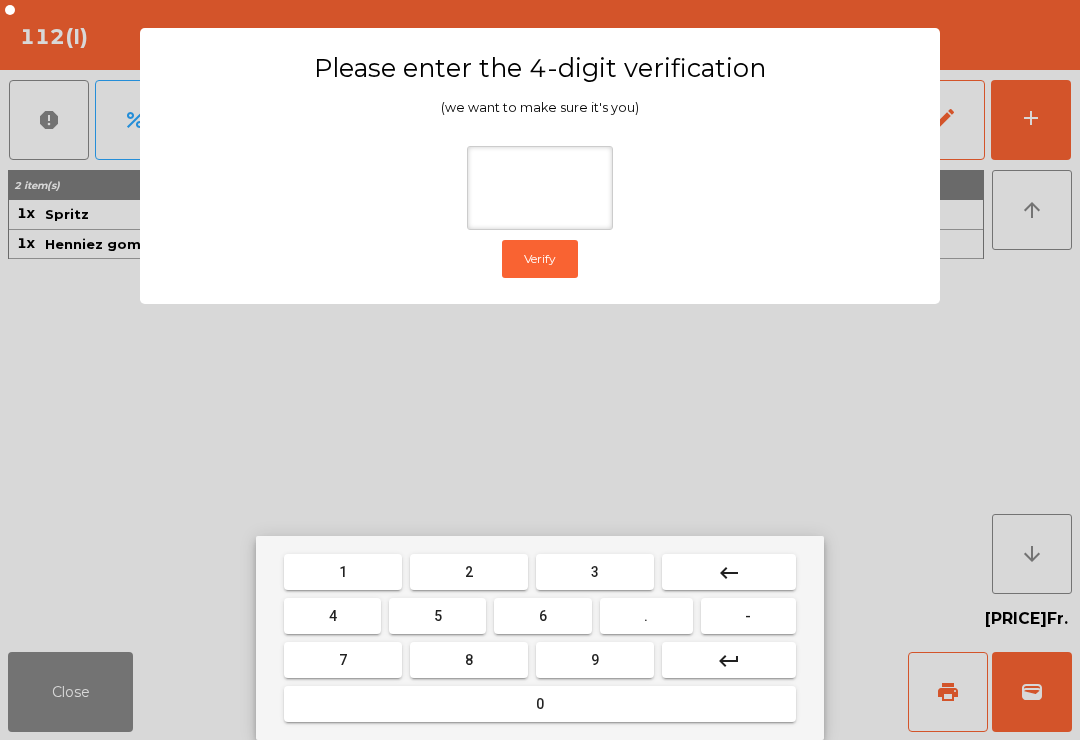 type on "*" 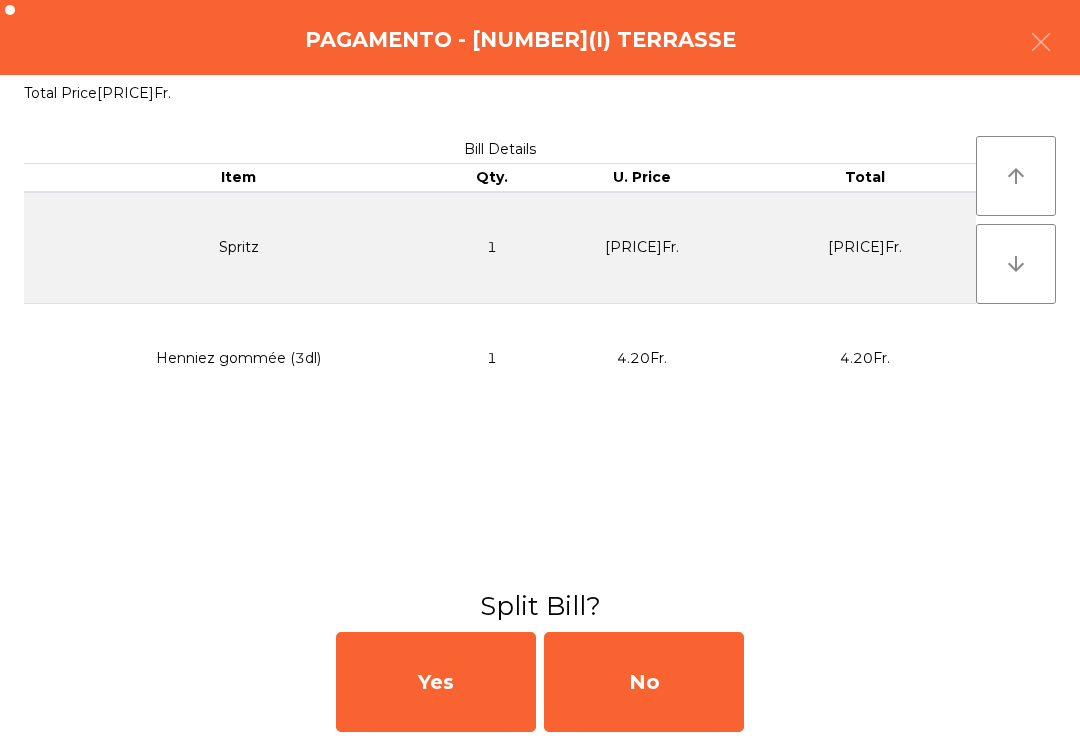 click on "No" at bounding box center [644, 682] 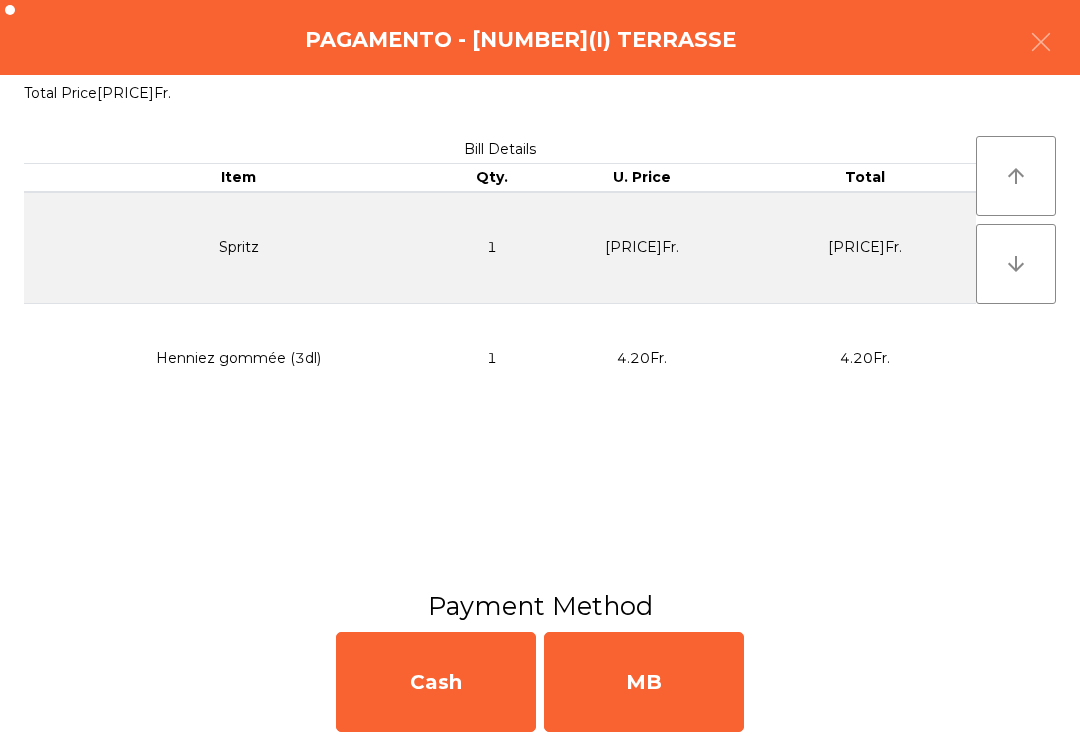 click on "MB" at bounding box center [644, 682] 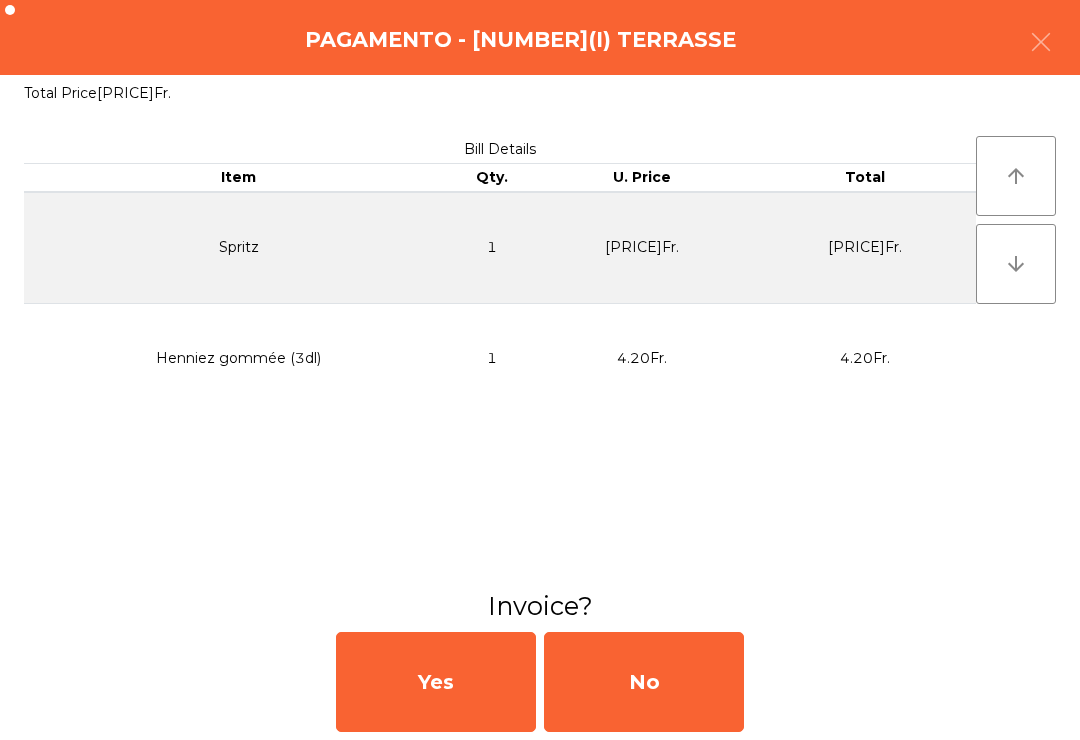 click on "No" at bounding box center [644, 682] 